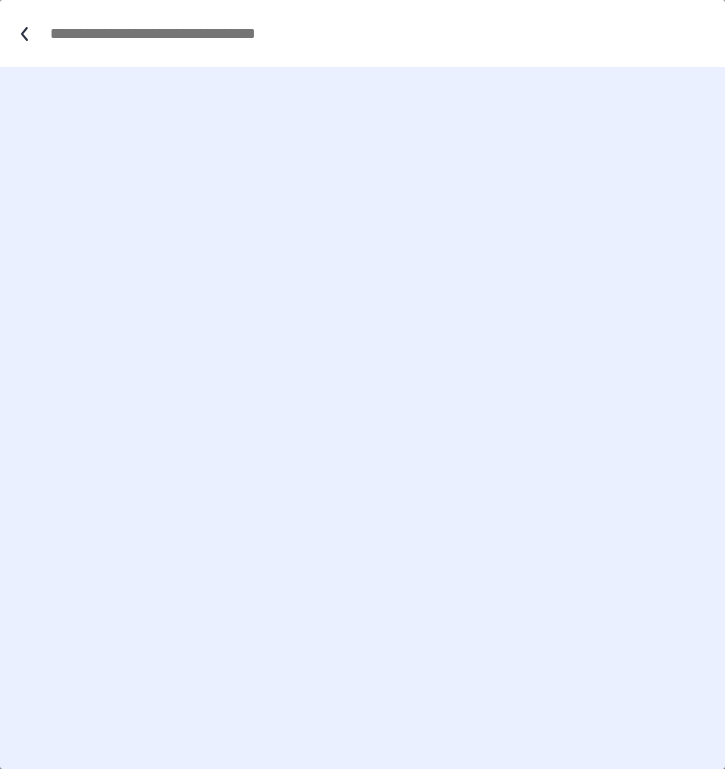 scroll, scrollTop: 0, scrollLeft: 0, axis: both 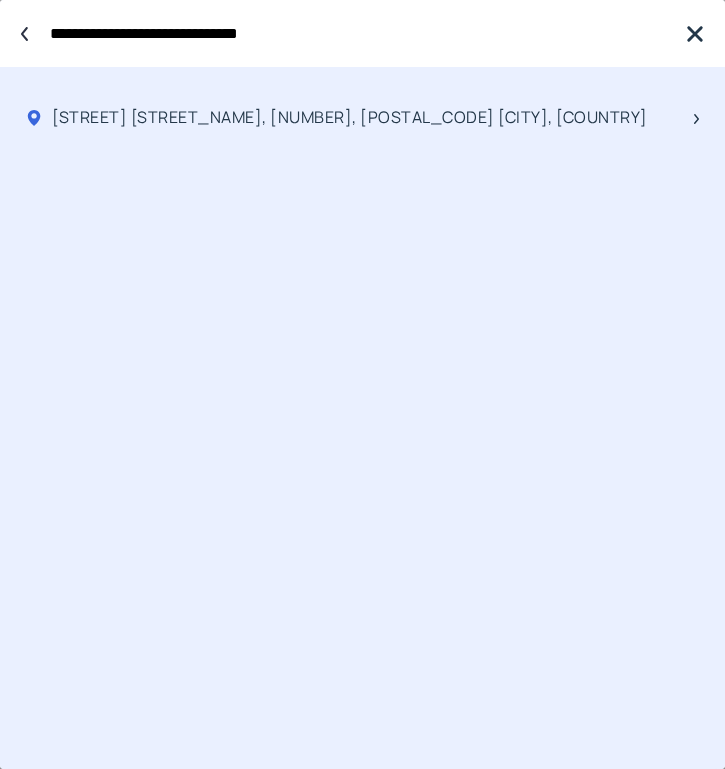 type on "**********" 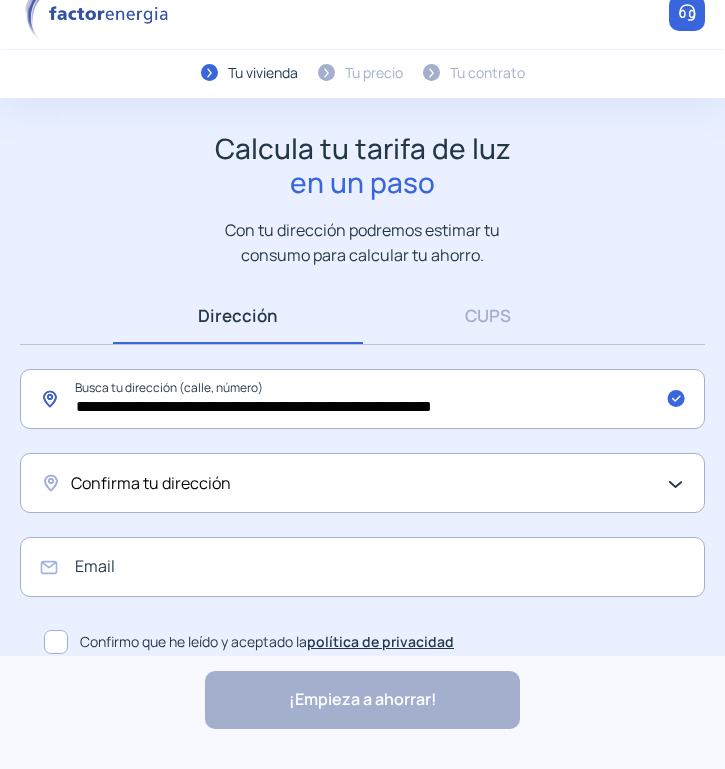 scroll, scrollTop: 43, scrollLeft: 0, axis: vertical 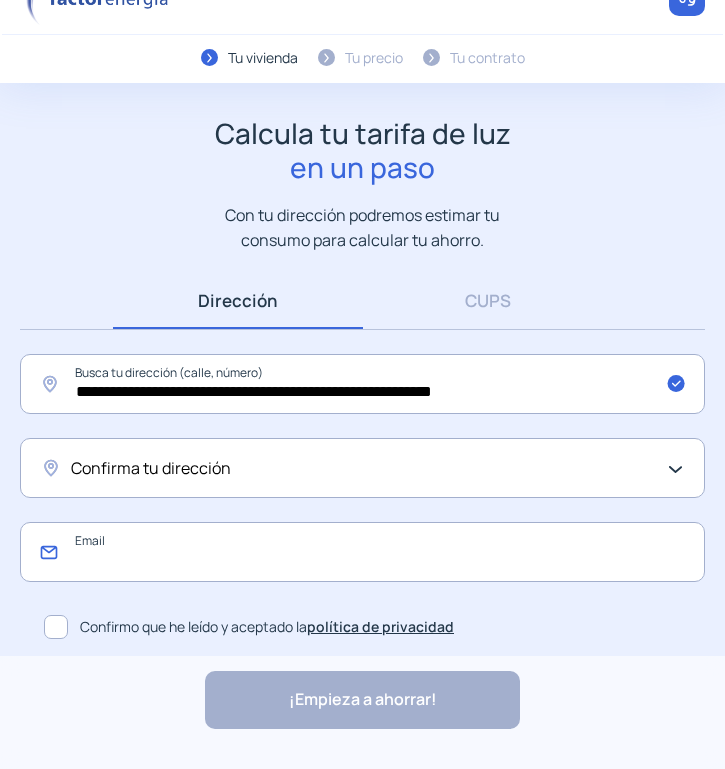 click 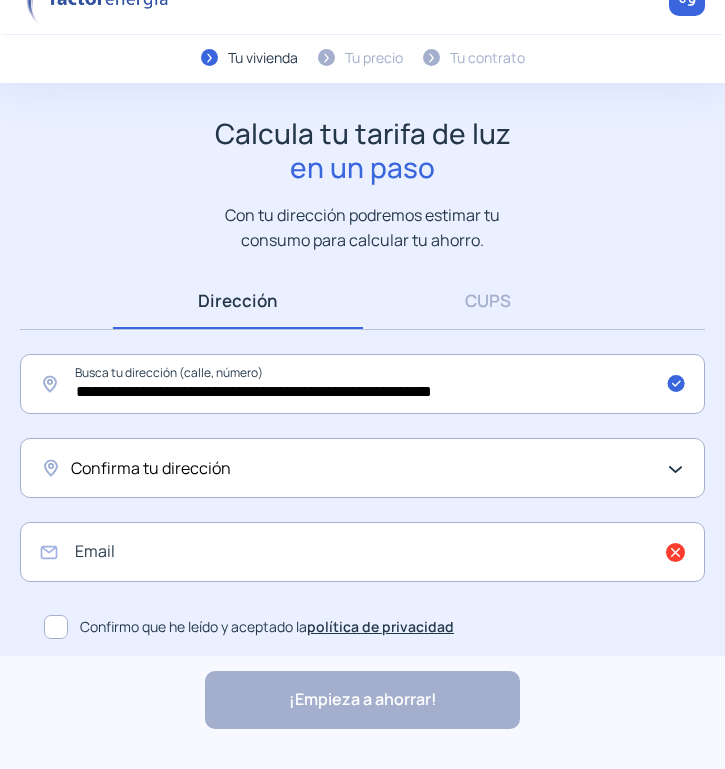 click on "Confirma tu dirección" 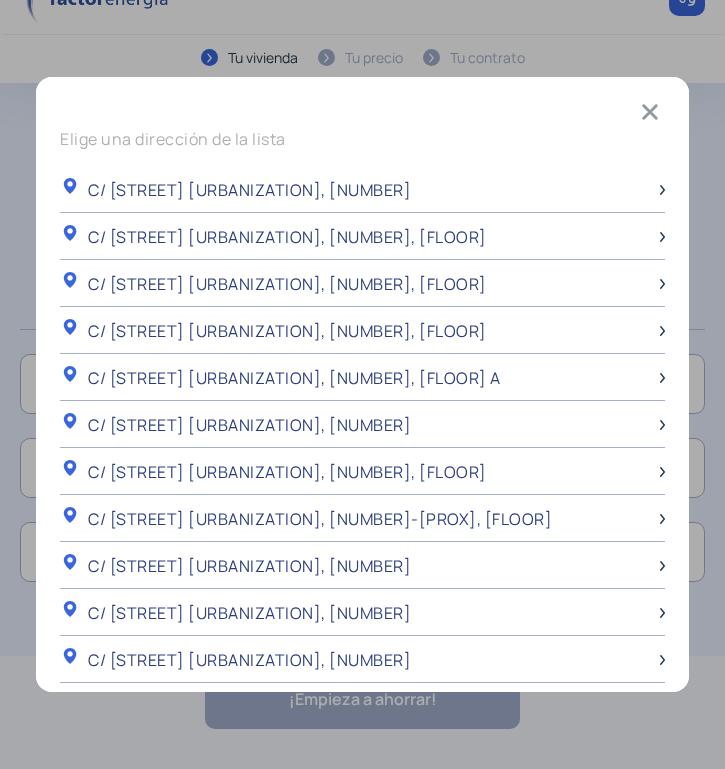 scroll, scrollTop: 0, scrollLeft: 0, axis: both 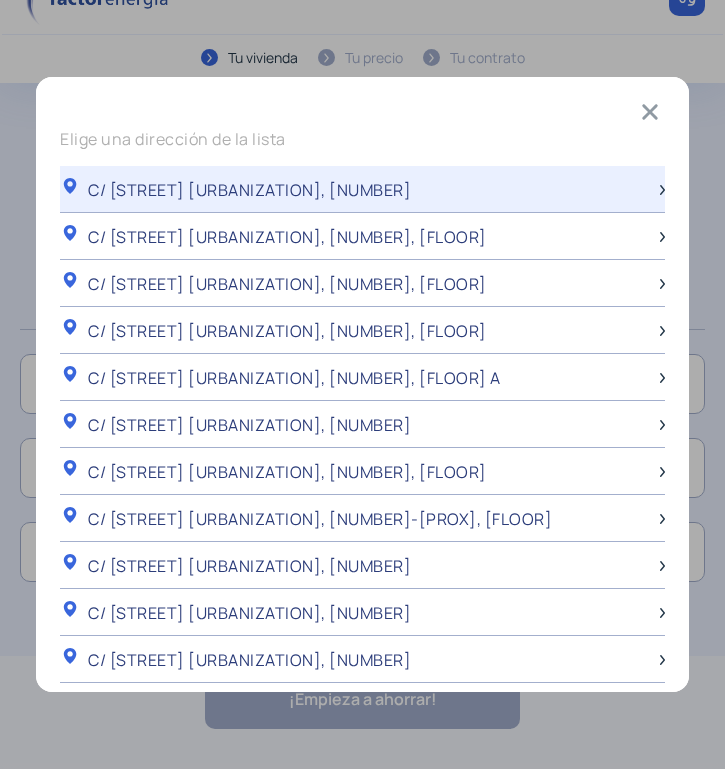 click on "C/ [STREET] [URBANIZATION], [NUMBER]" at bounding box center [249, 190] 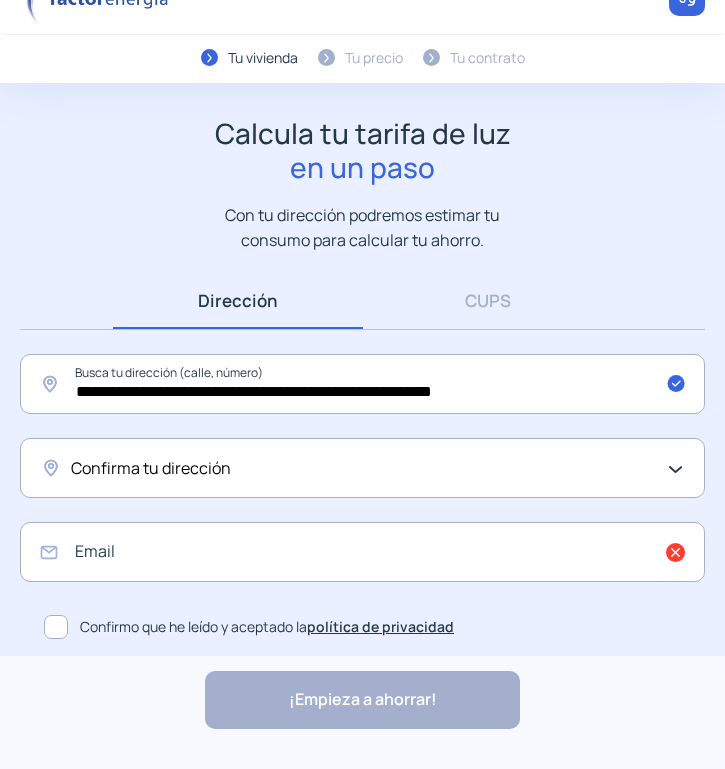 scroll, scrollTop: 43, scrollLeft: 0, axis: vertical 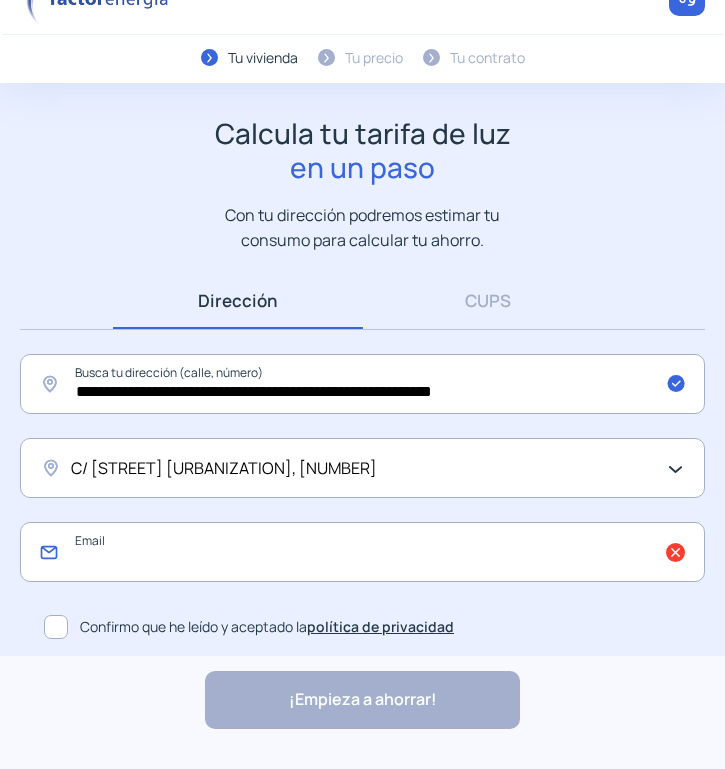 click 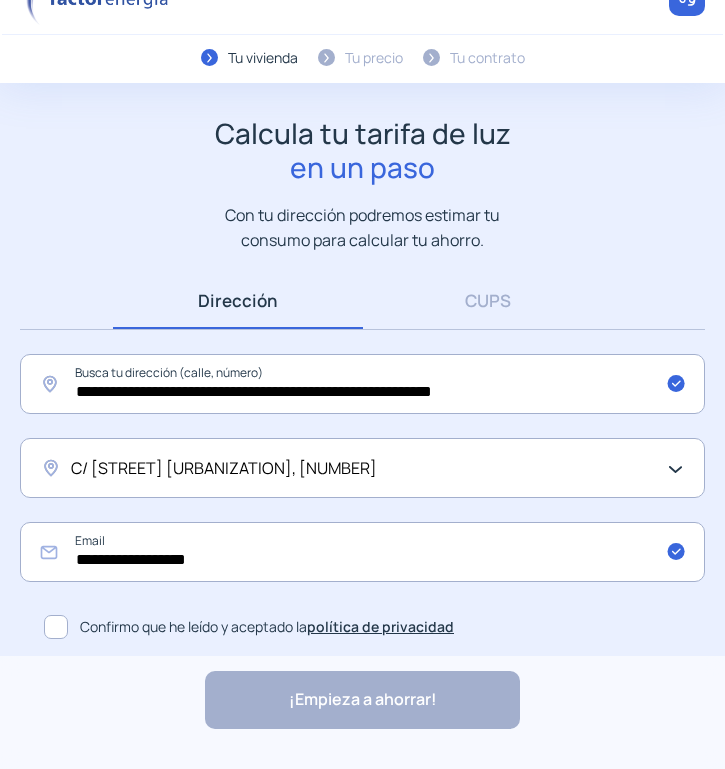 drag, startPoint x: 58, startPoint y: 621, endPoint x: 261, endPoint y: 698, distance: 217.11287 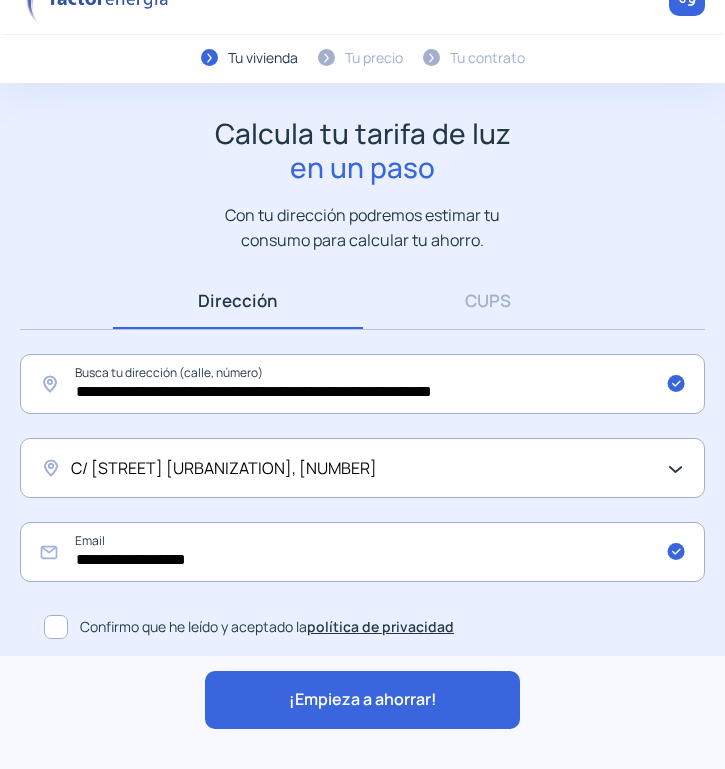 click on "¡Empieza a ahorrar!" 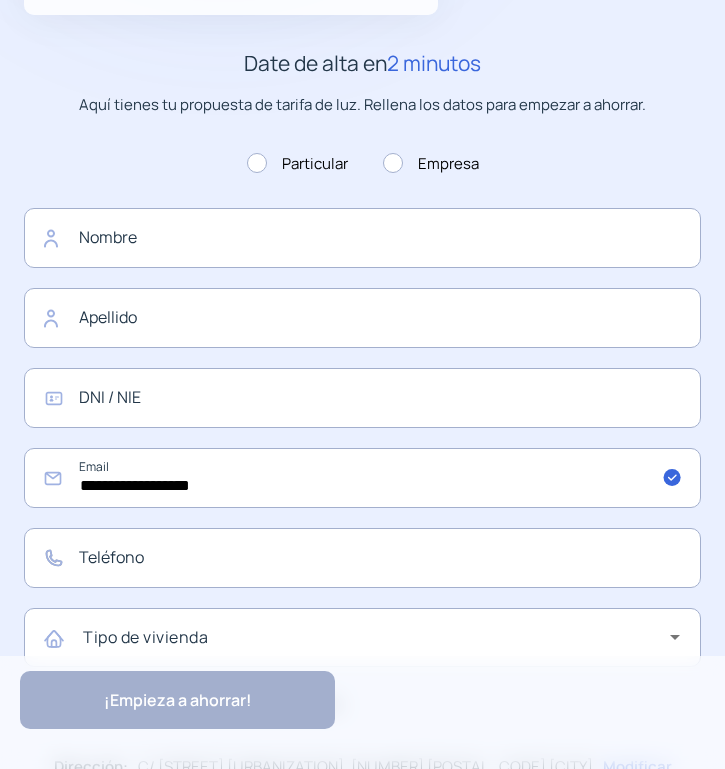 scroll, scrollTop: 600, scrollLeft: 0, axis: vertical 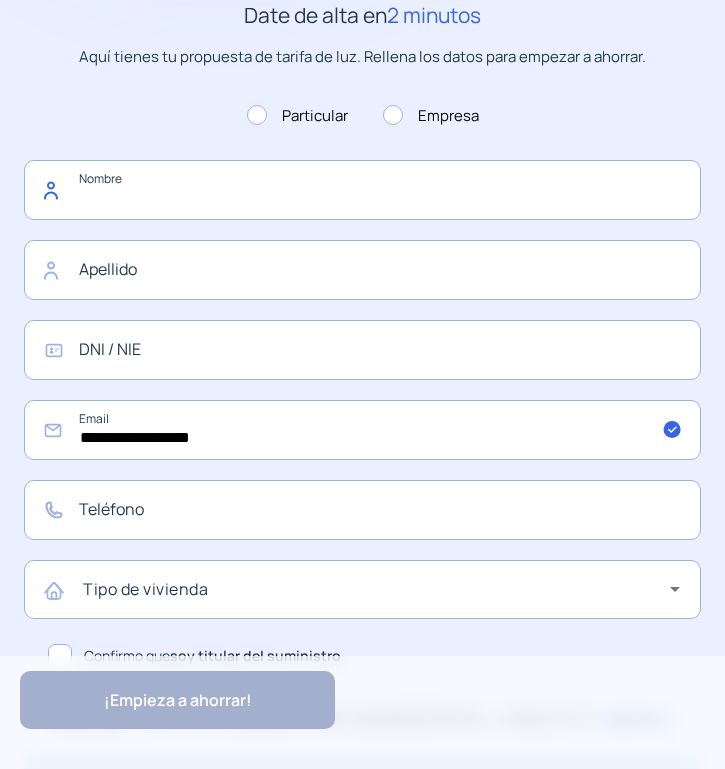 click 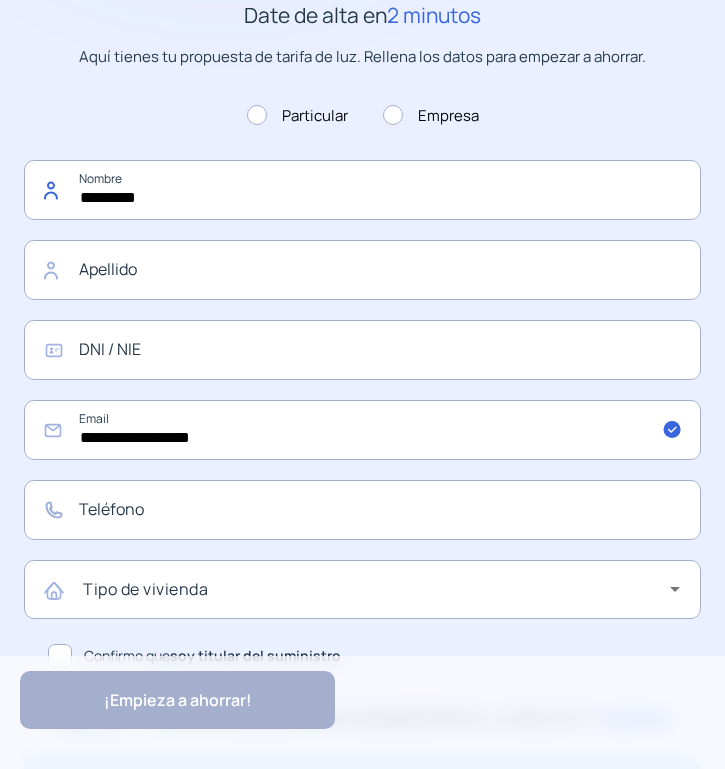 type on "*********" 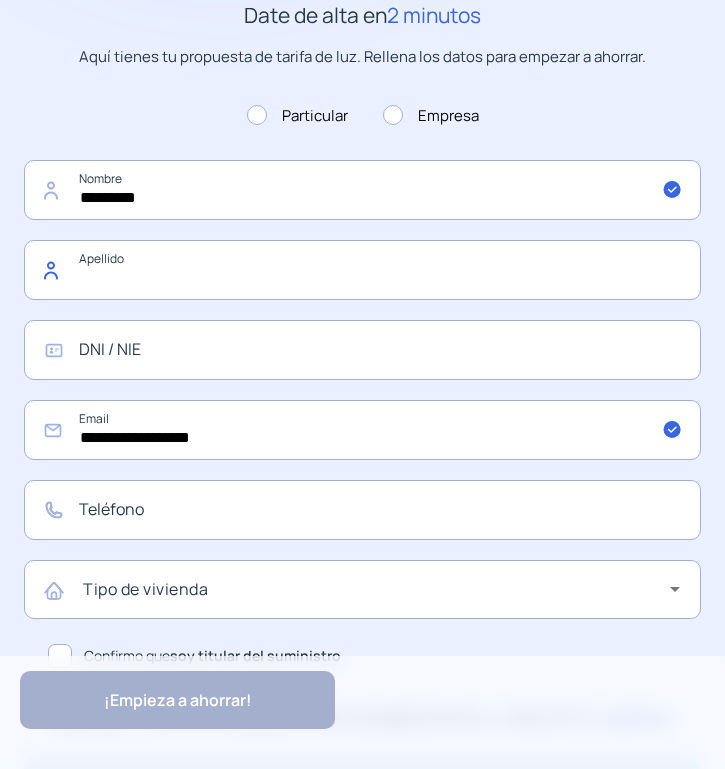 click 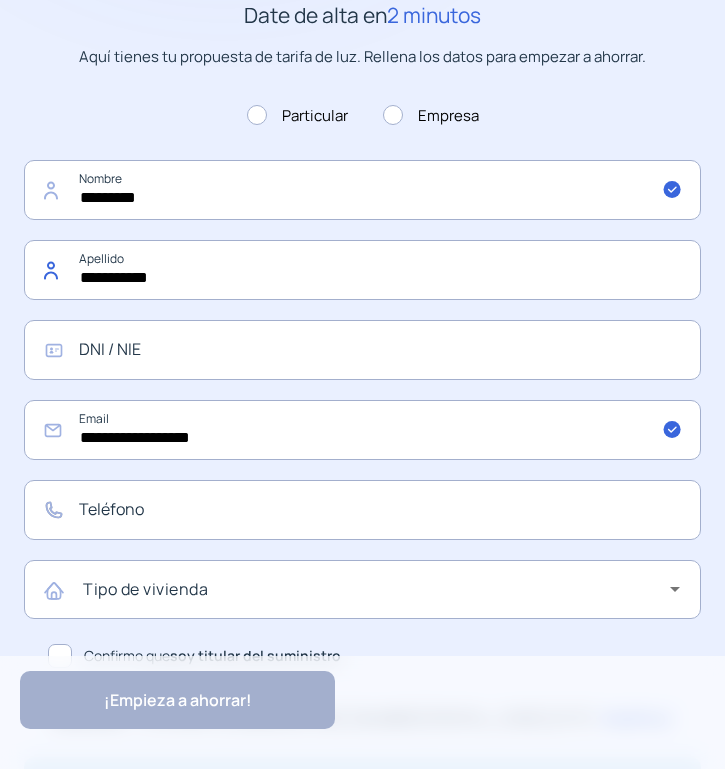 type on "**********" 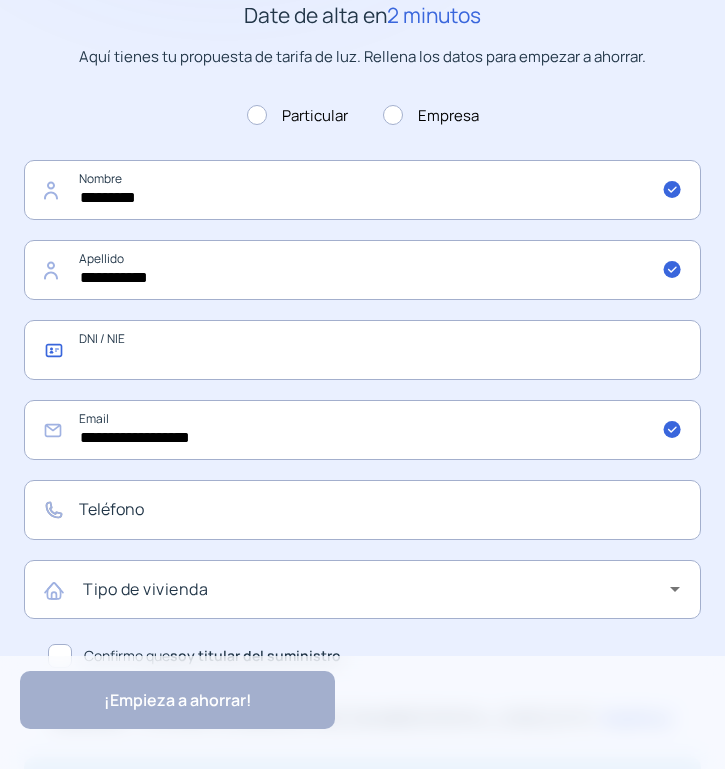 click 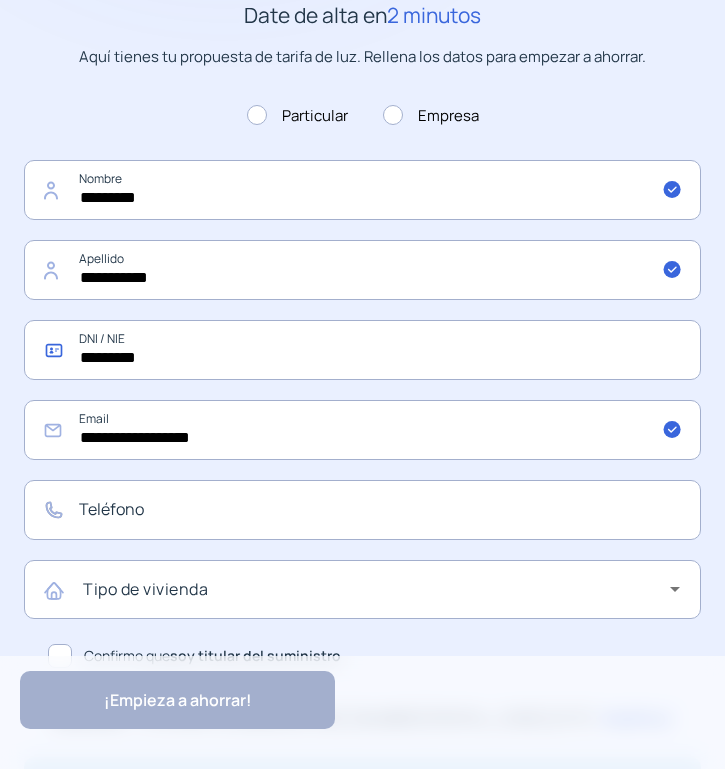 type on "*********" 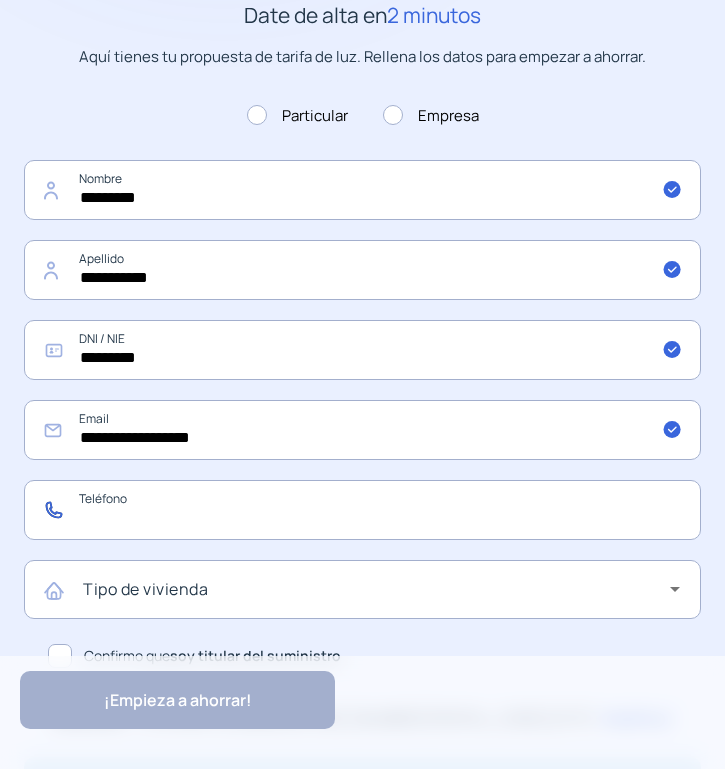 click 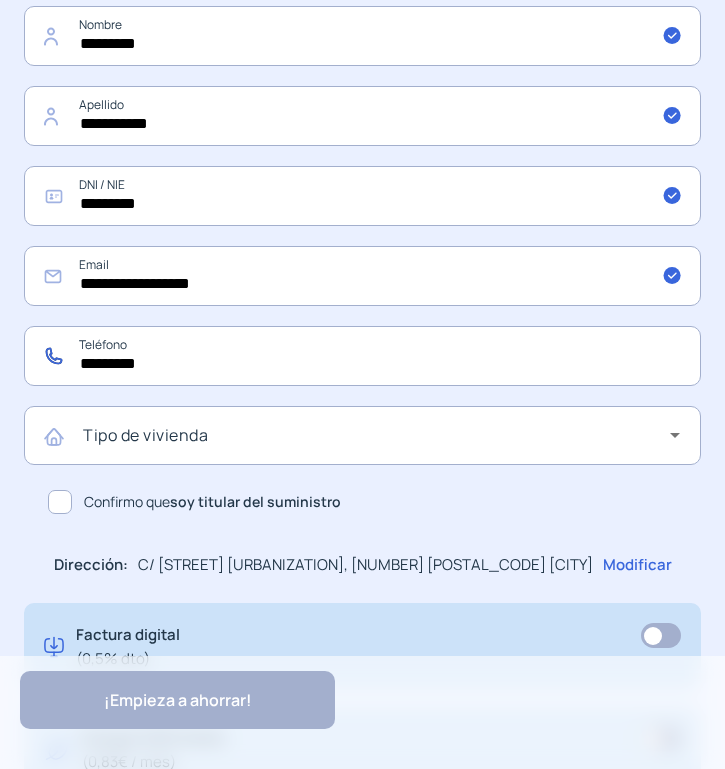 scroll, scrollTop: 1000, scrollLeft: 0, axis: vertical 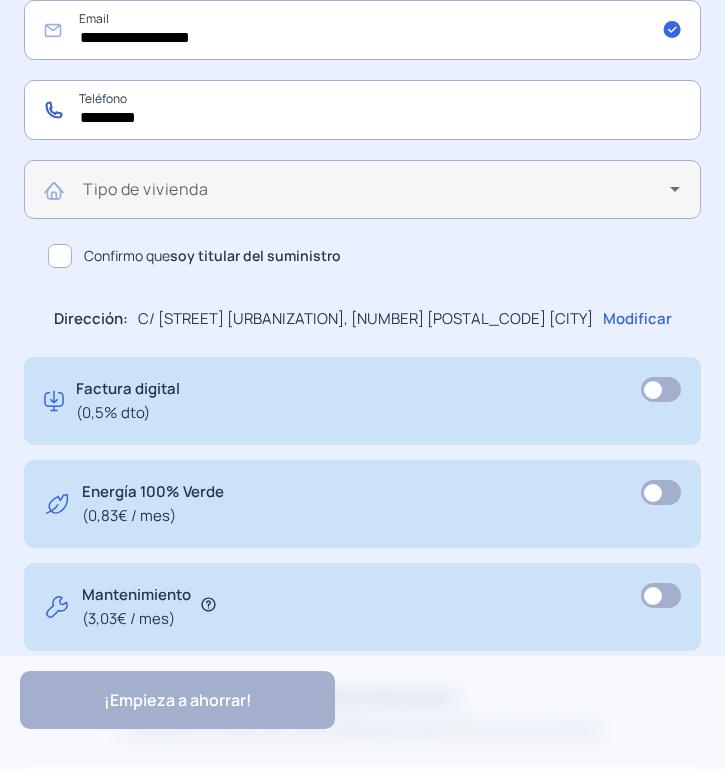 type on "*********" 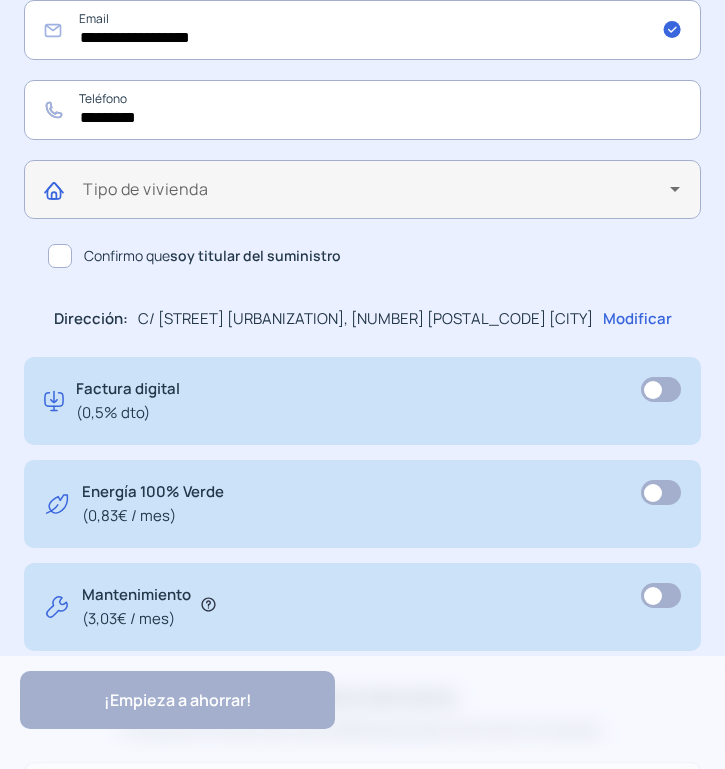click at bounding box center (376, 197) 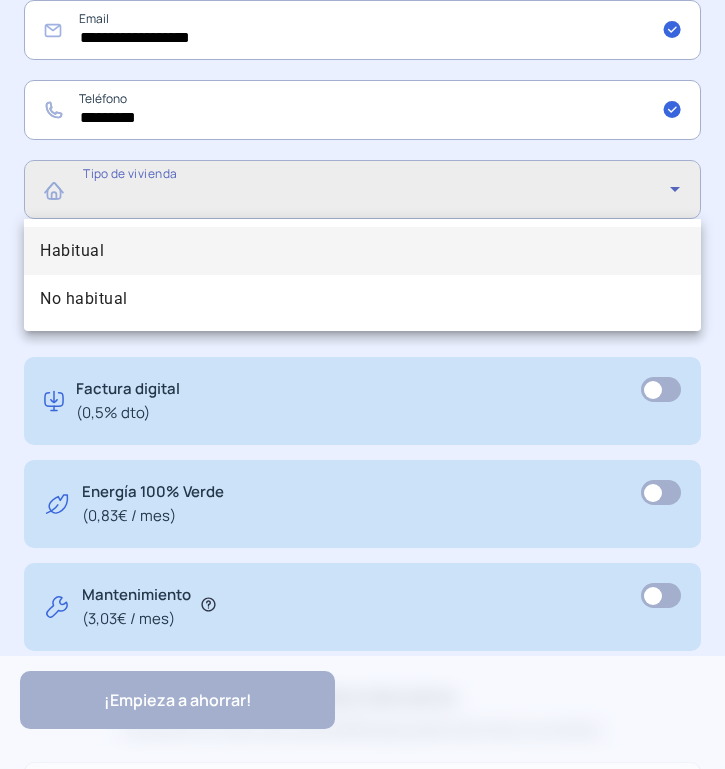 click on "Habitual" at bounding box center [362, 251] 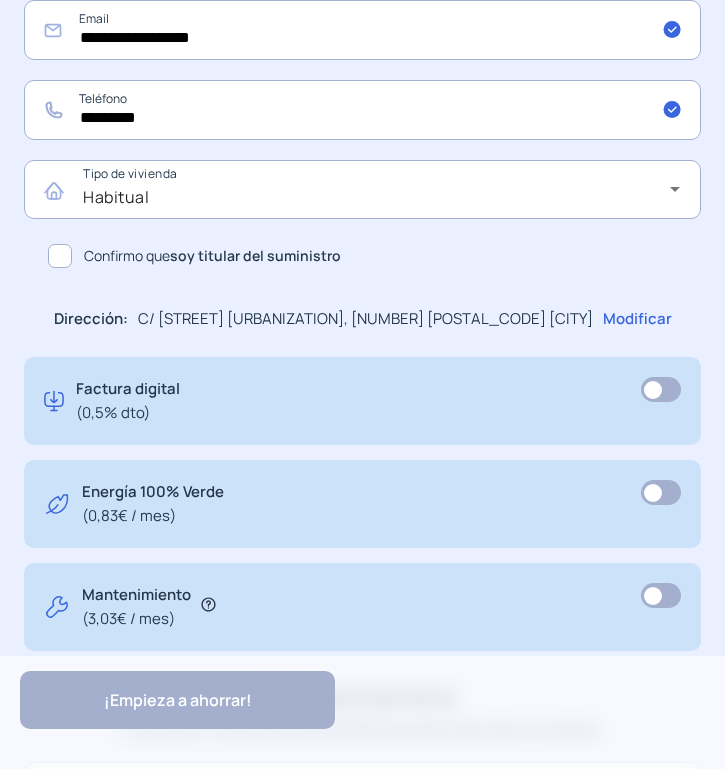 click 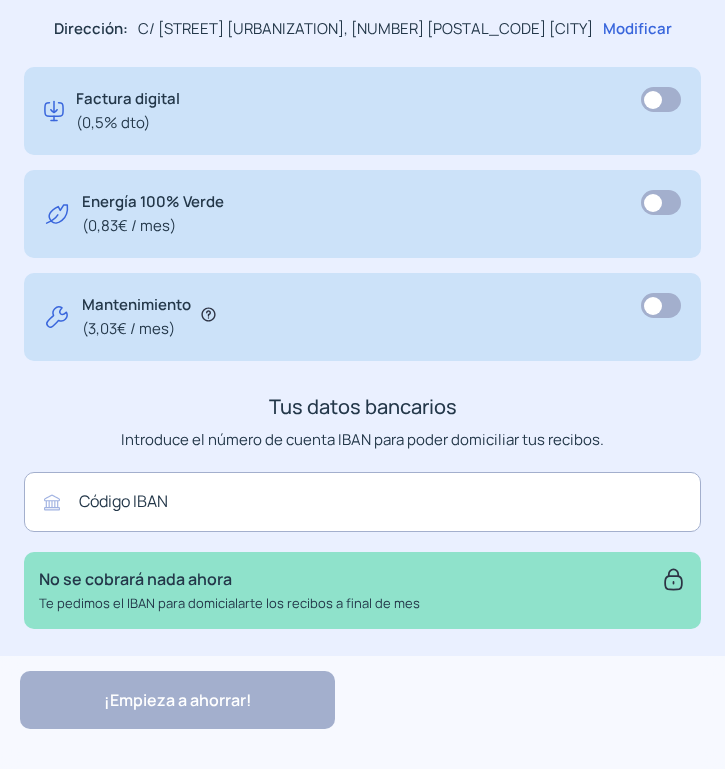 scroll, scrollTop: 1295, scrollLeft: 0, axis: vertical 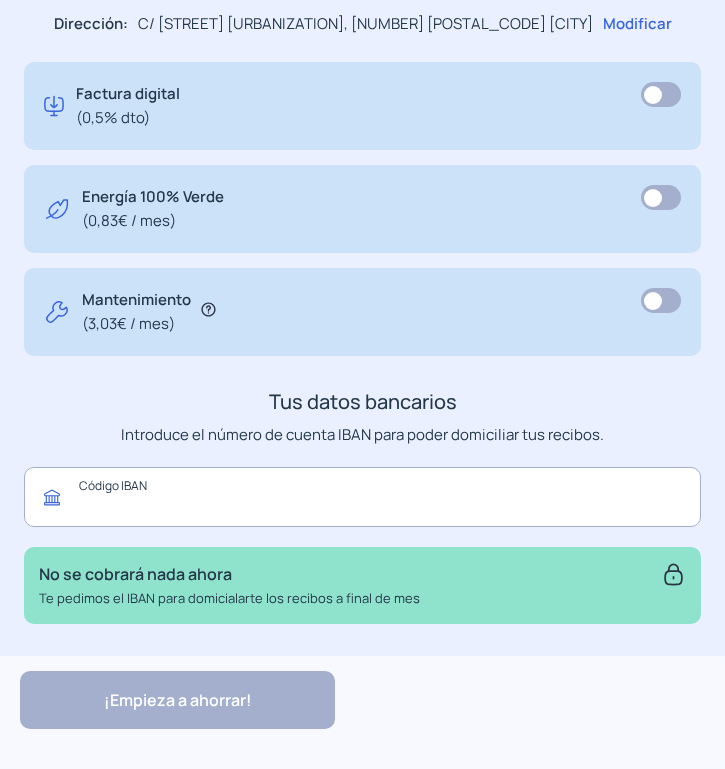 click 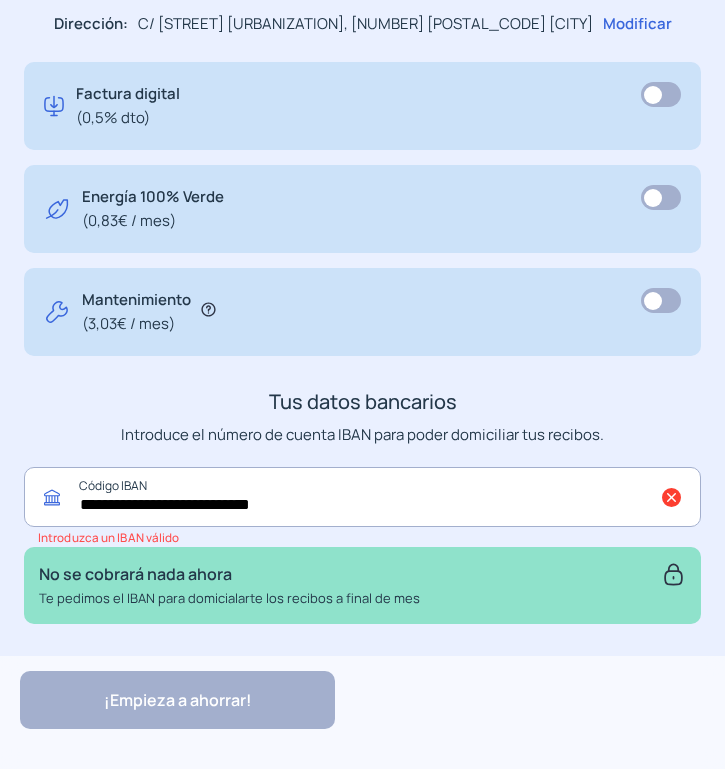 type on "**********" 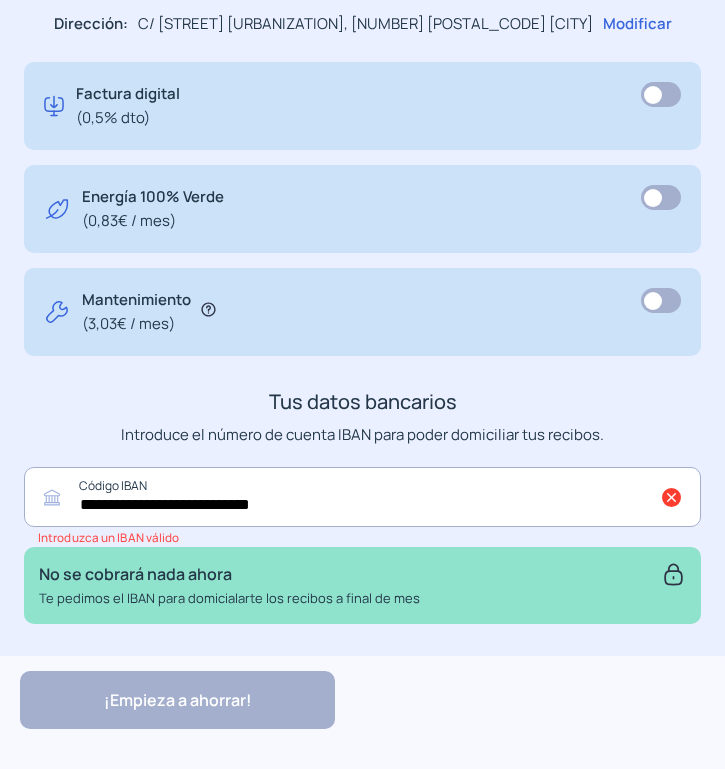 click on "¡Empieza a ahorrar! "Excelente servicio y atención al cliente" "Respeto por el cliente y variedad de tarifas" "Todo genial y muy rápido" "Rapidez y buen trato al cliente"" 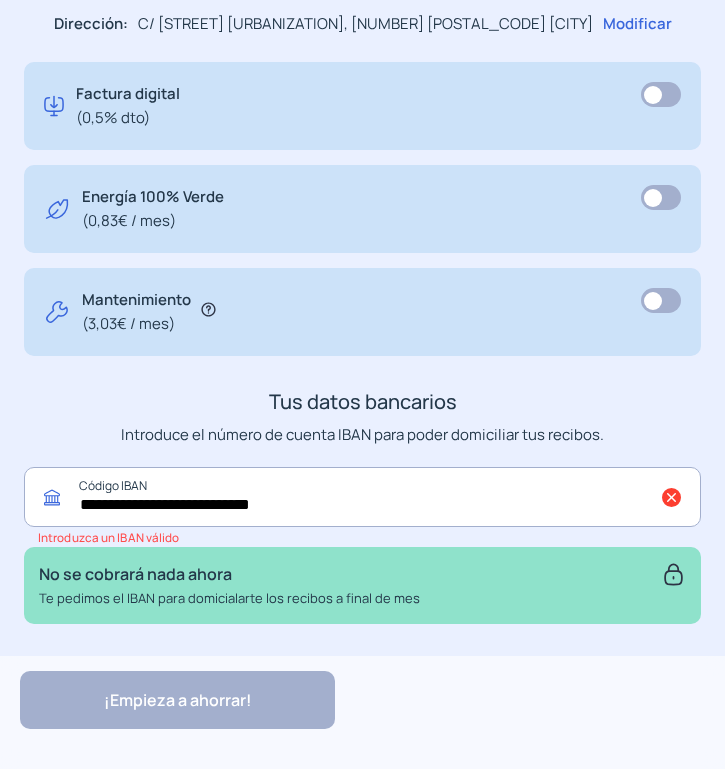 drag, startPoint x: 327, startPoint y: 503, endPoint x: -178, endPoint y: 499, distance: 505.01584 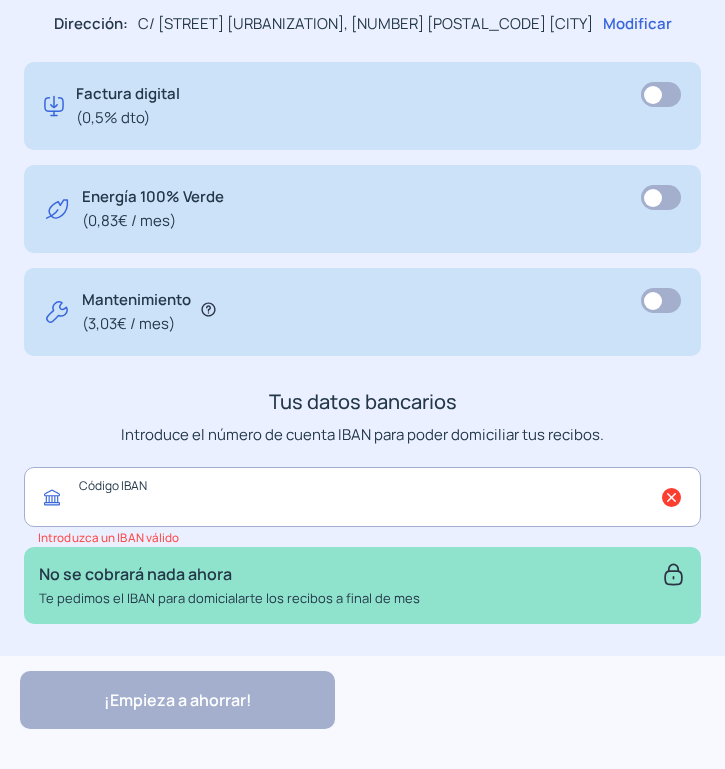 click 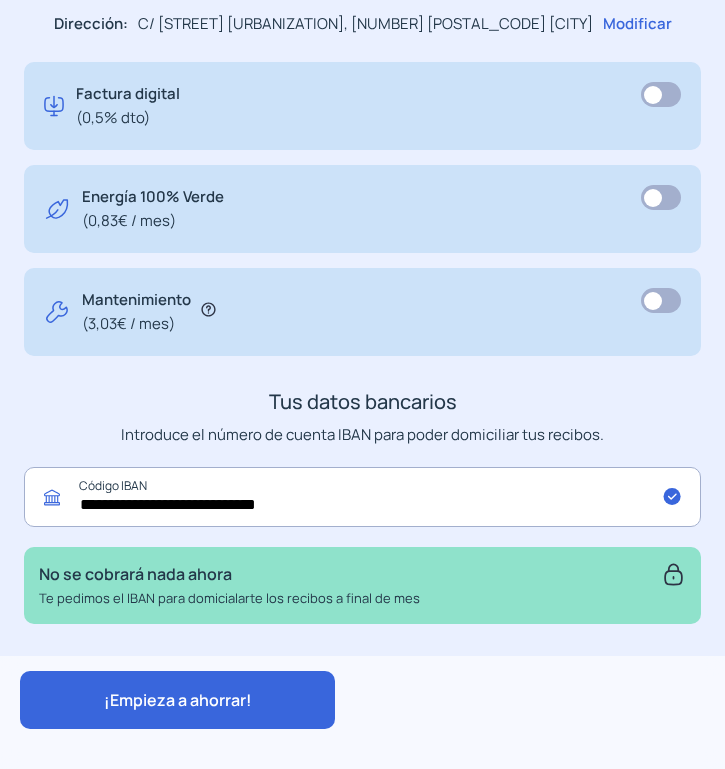 type on "**********" 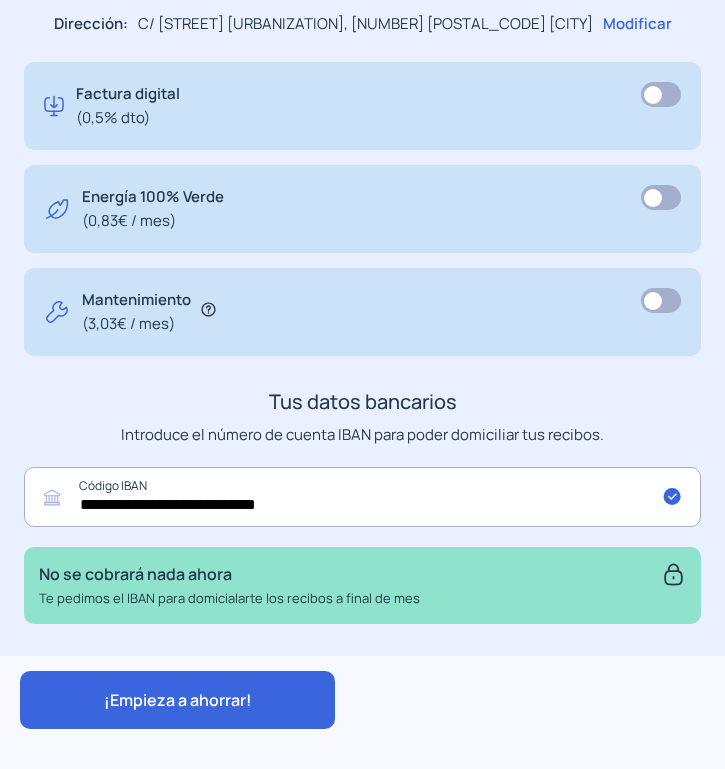click on "¡Empieza a ahorrar! "Excelente servicio y atención al cliente" "Respeto por el cliente y variedad de tarifas" "Todo genial y muy rápido" "Rapidez y buen trato al cliente"" 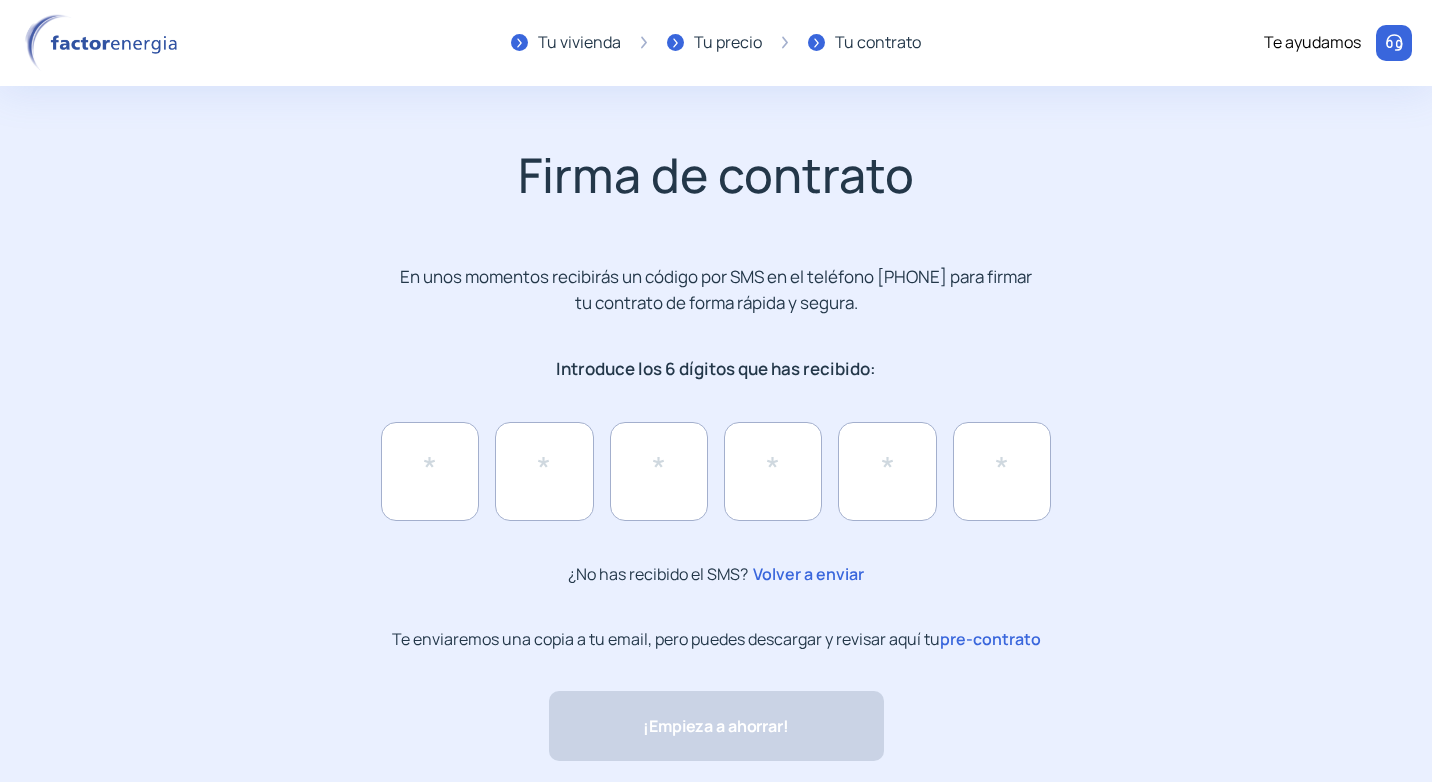 click on "pre-contrato" 